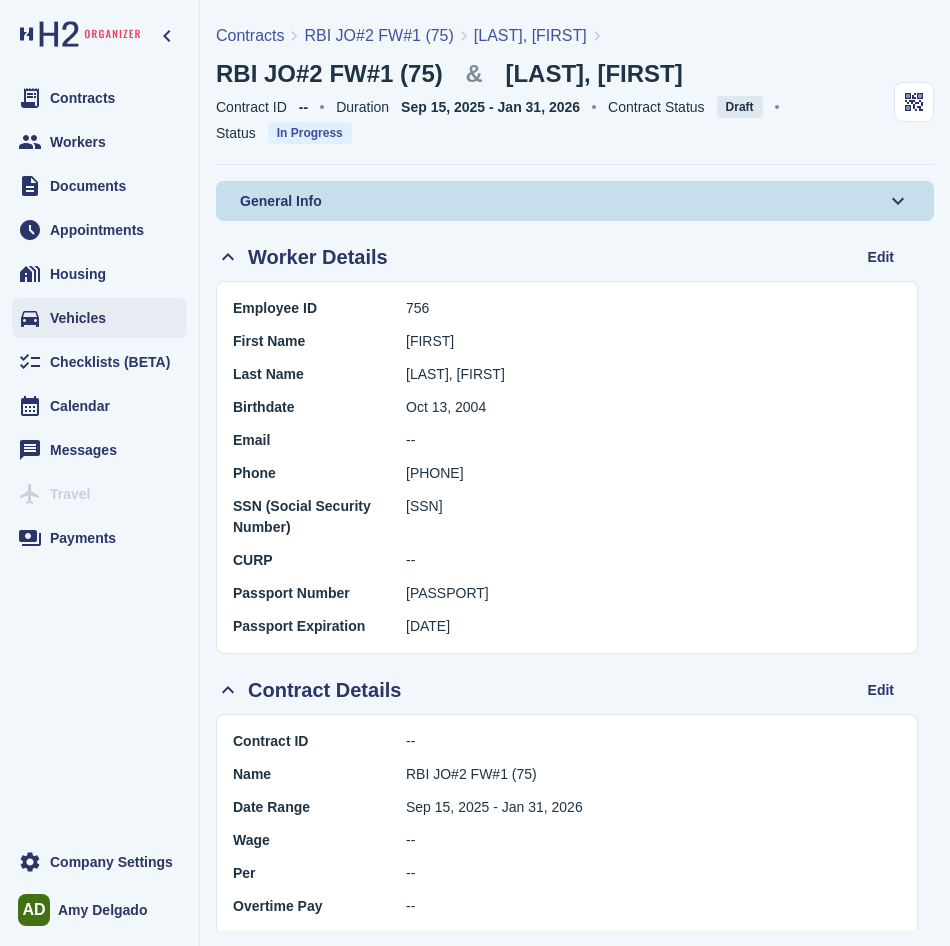 scroll, scrollTop: 0, scrollLeft: 0, axis: both 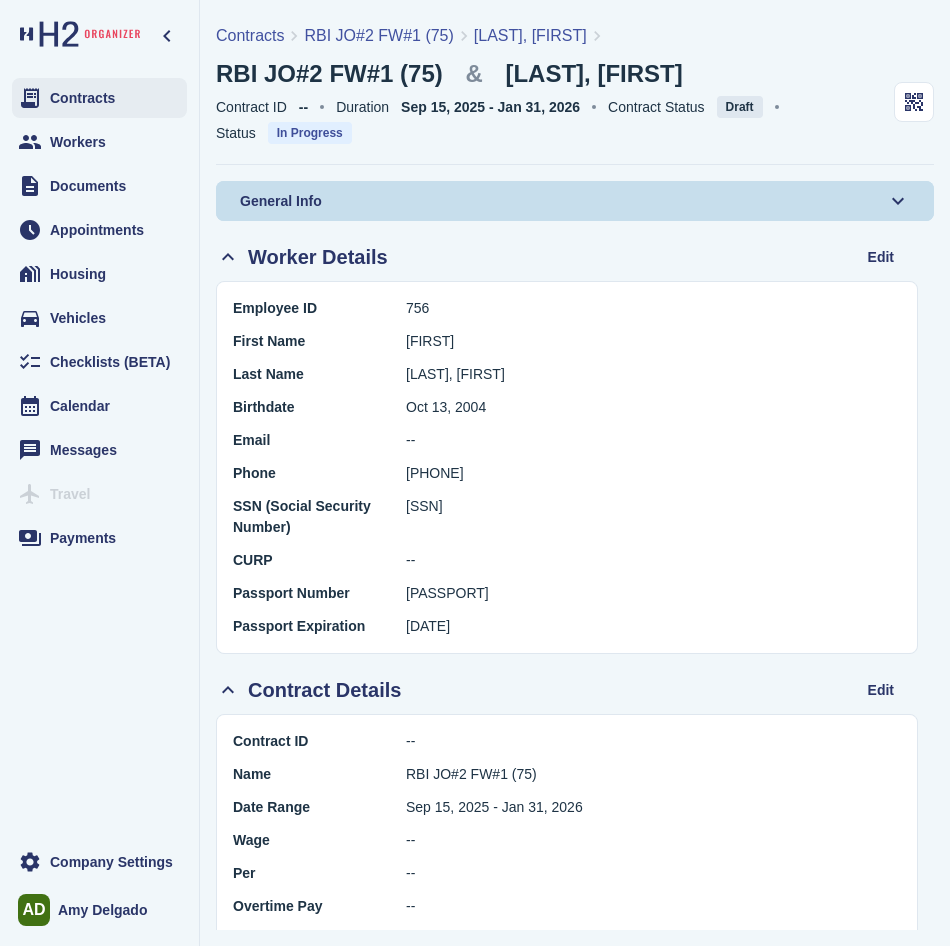 click on "Contracts" at bounding box center (99, 98) 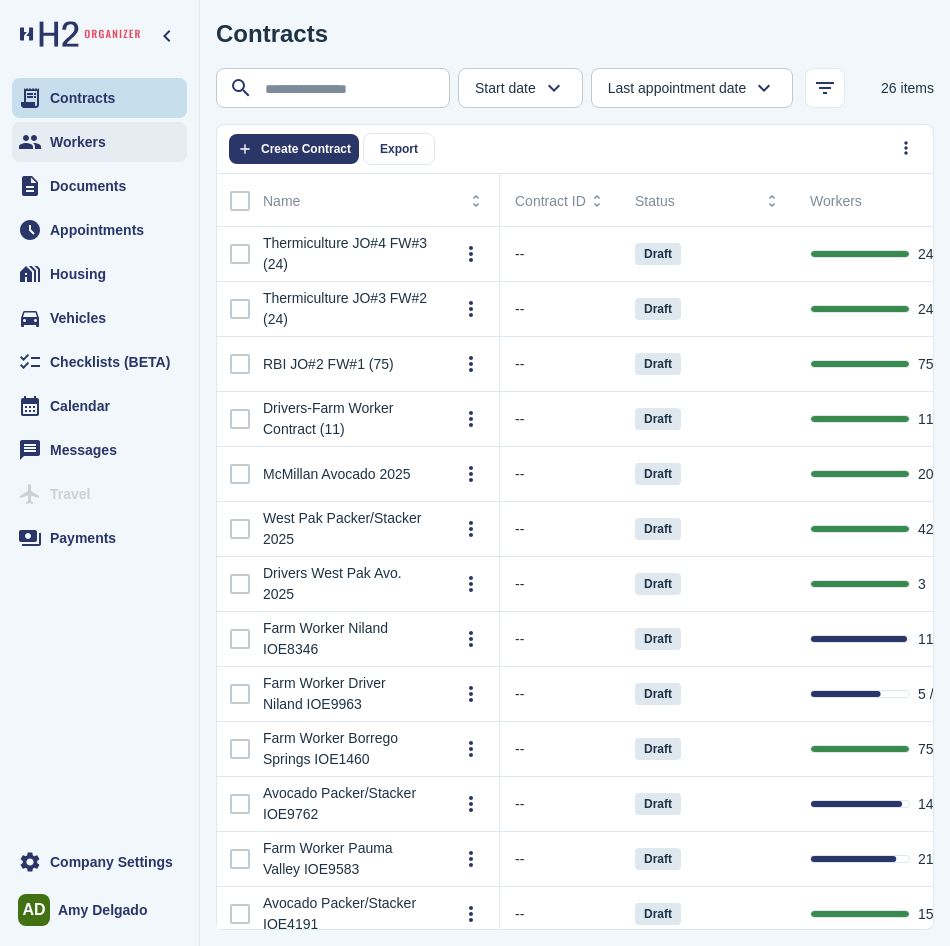 click on "Workers" at bounding box center [99, 142] 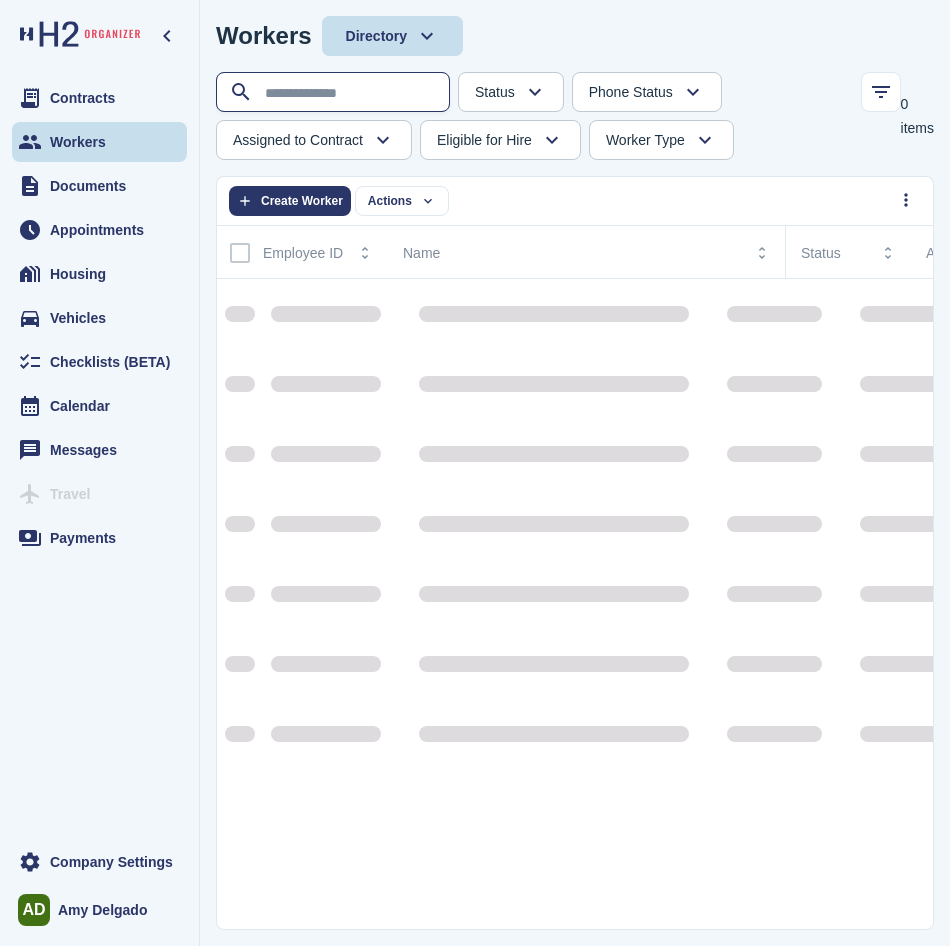 click at bounding box center [335, 93] 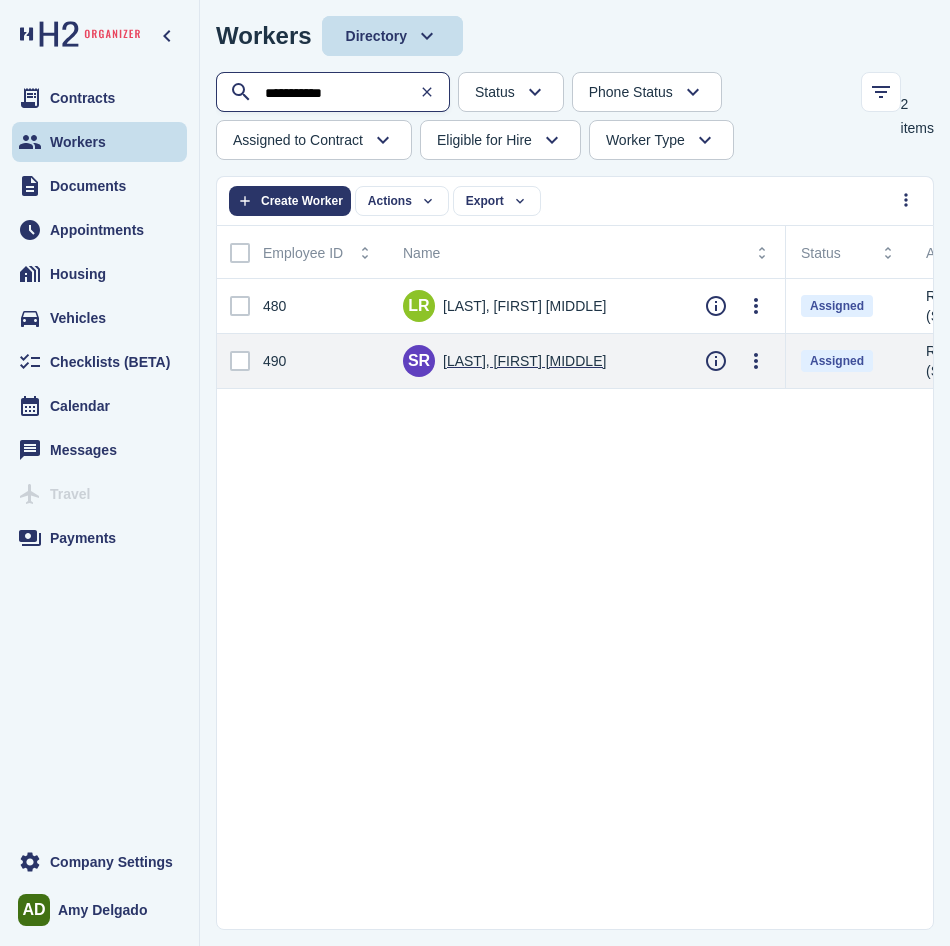 type on "**********" 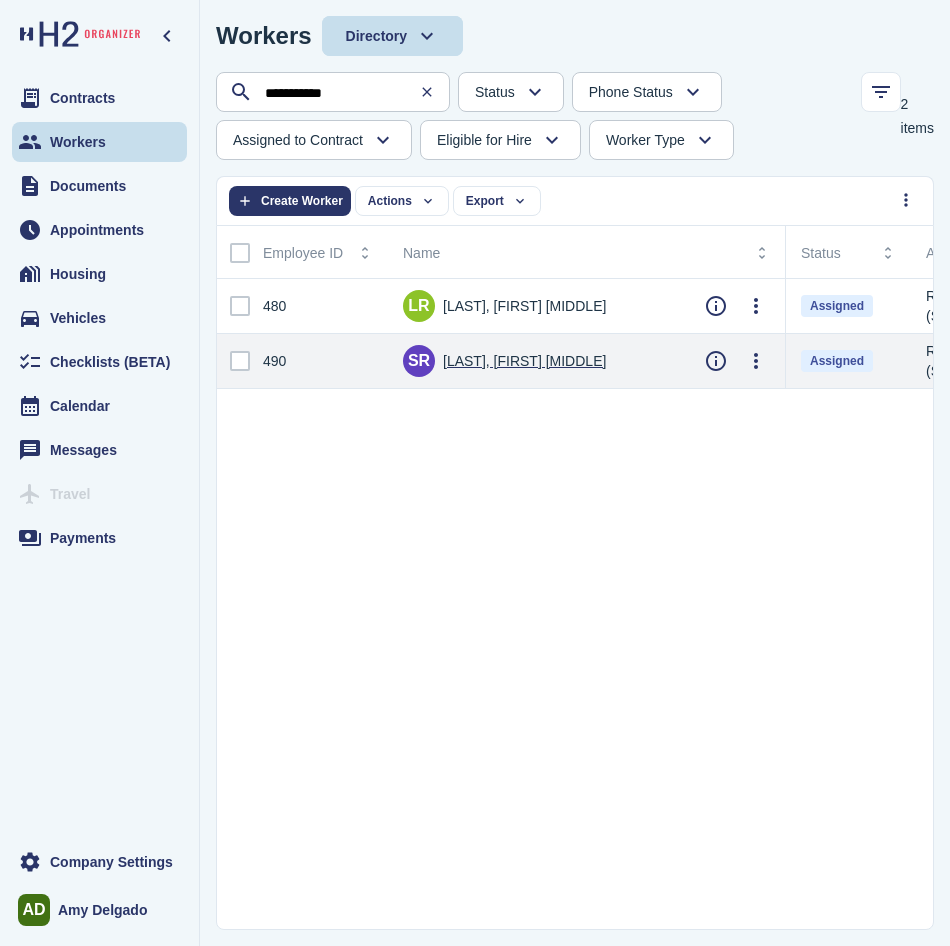 click on "[LAST], [FIRST] [MIDDLE]" at bounding box center [524, 361] 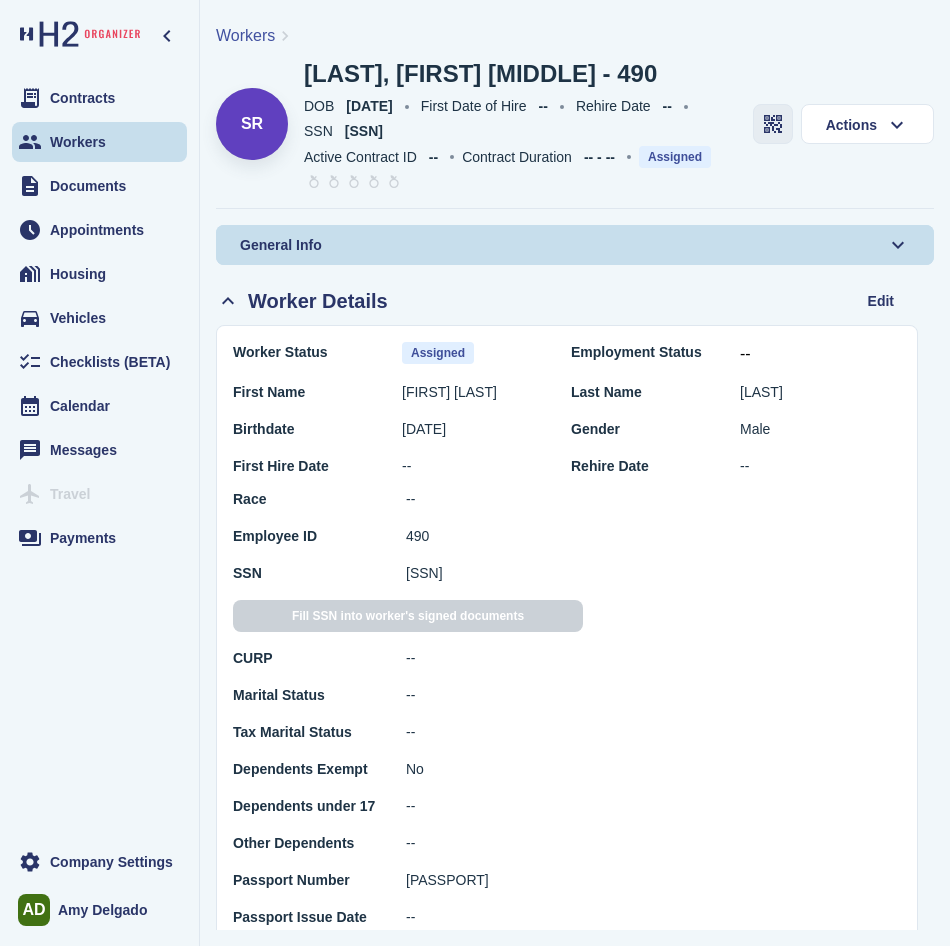 click at bounding box center (773, 124) 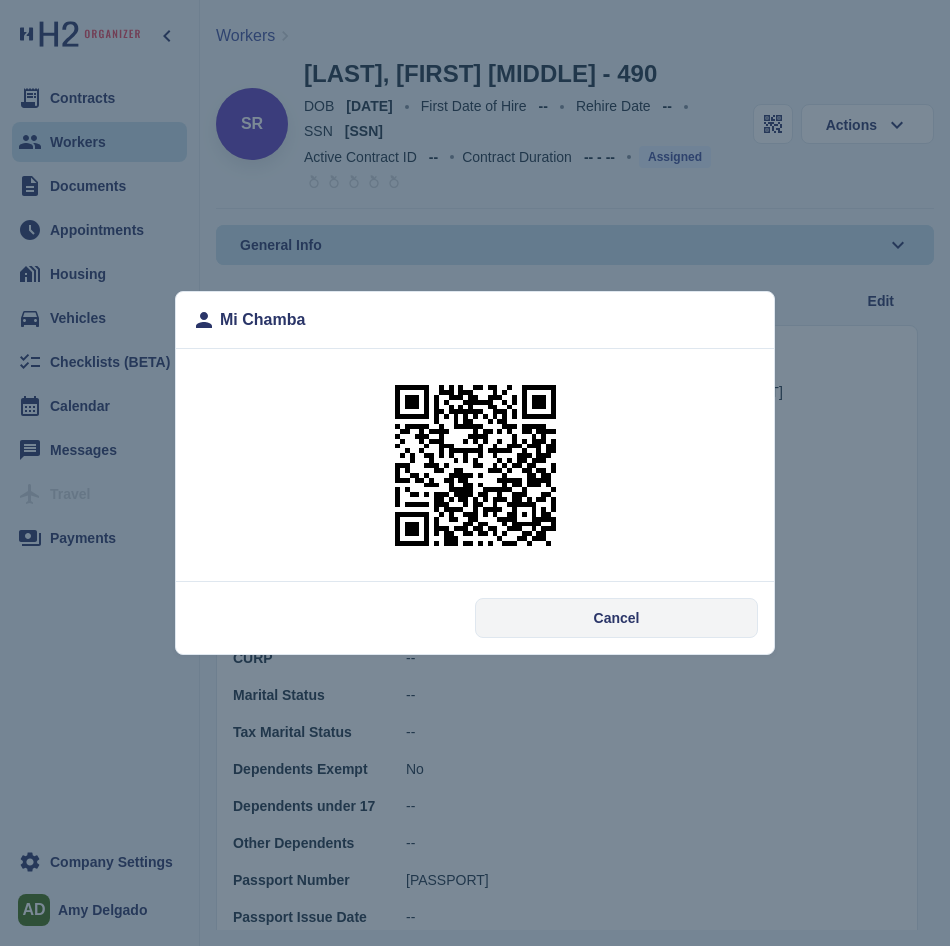click on "Cancel" at bounding box center [616, 618] 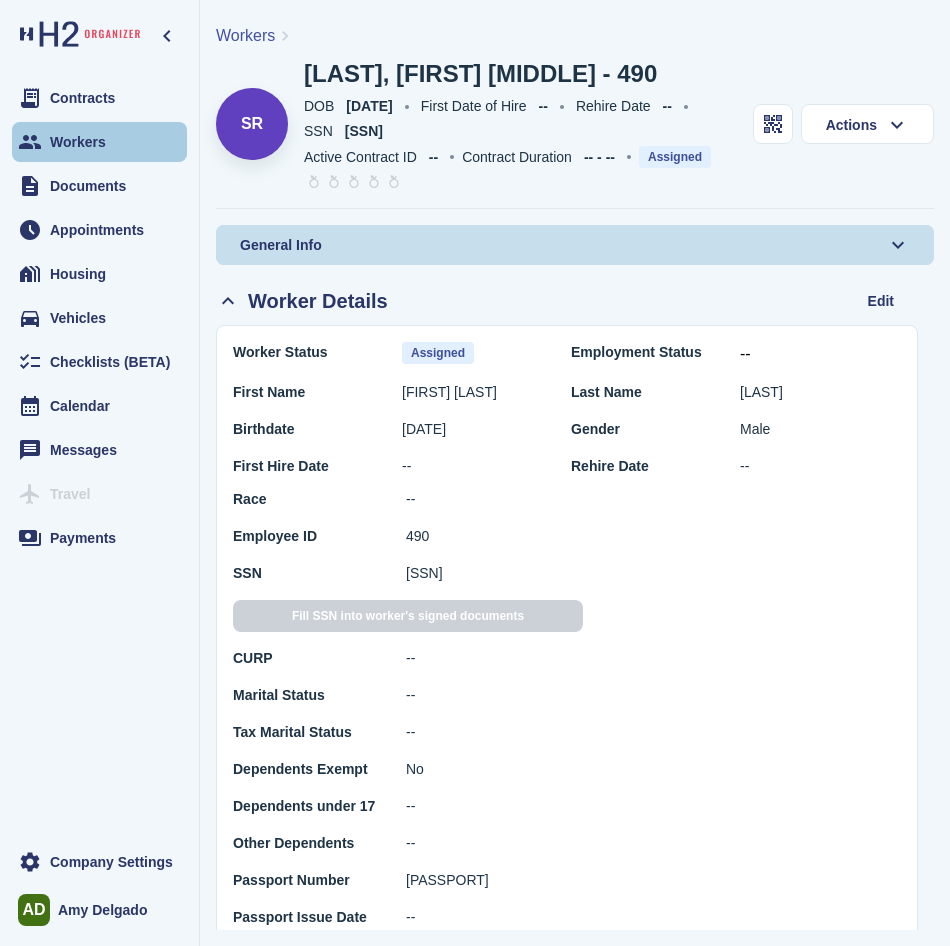 click on "Workers" at bounding box center [99, 142] 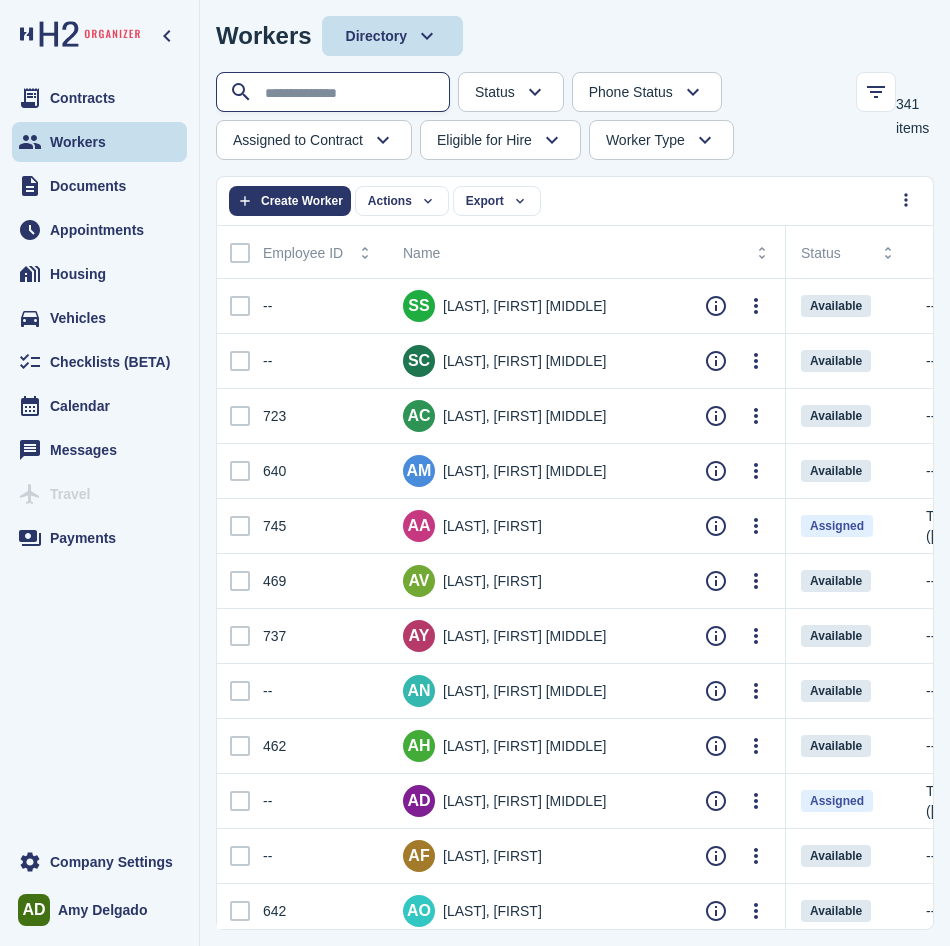 click at bounding box center (335, 93) 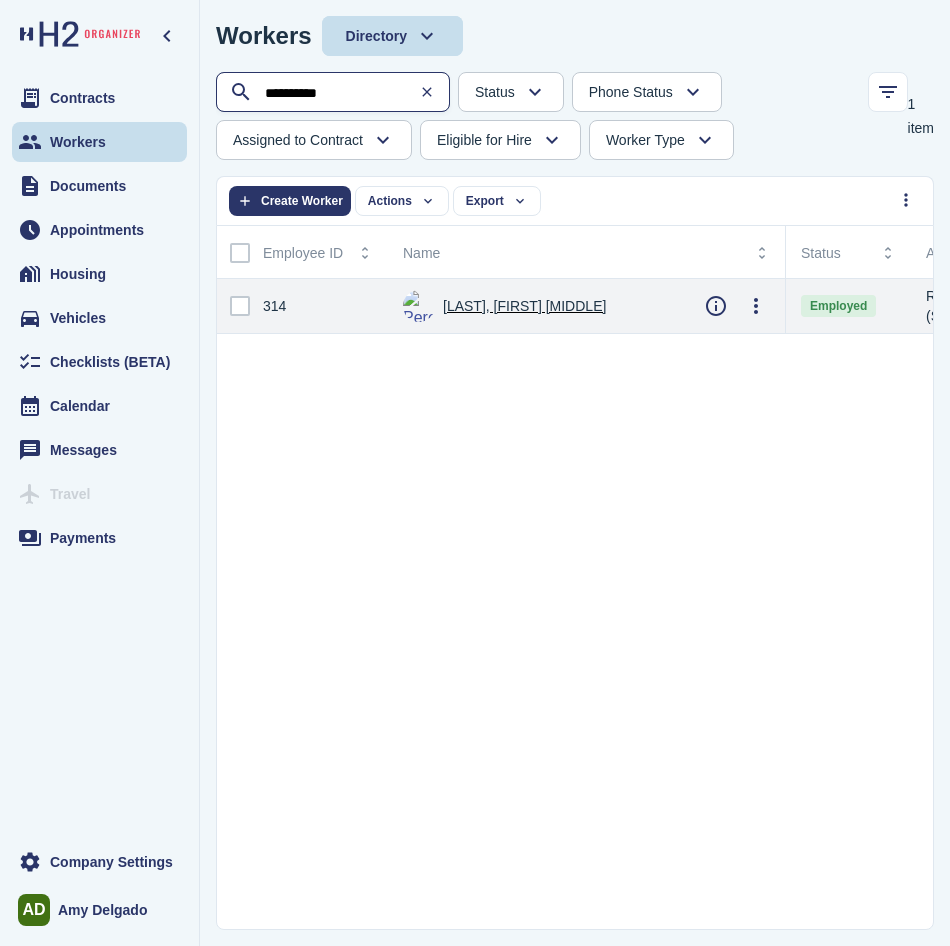 type on "**********" 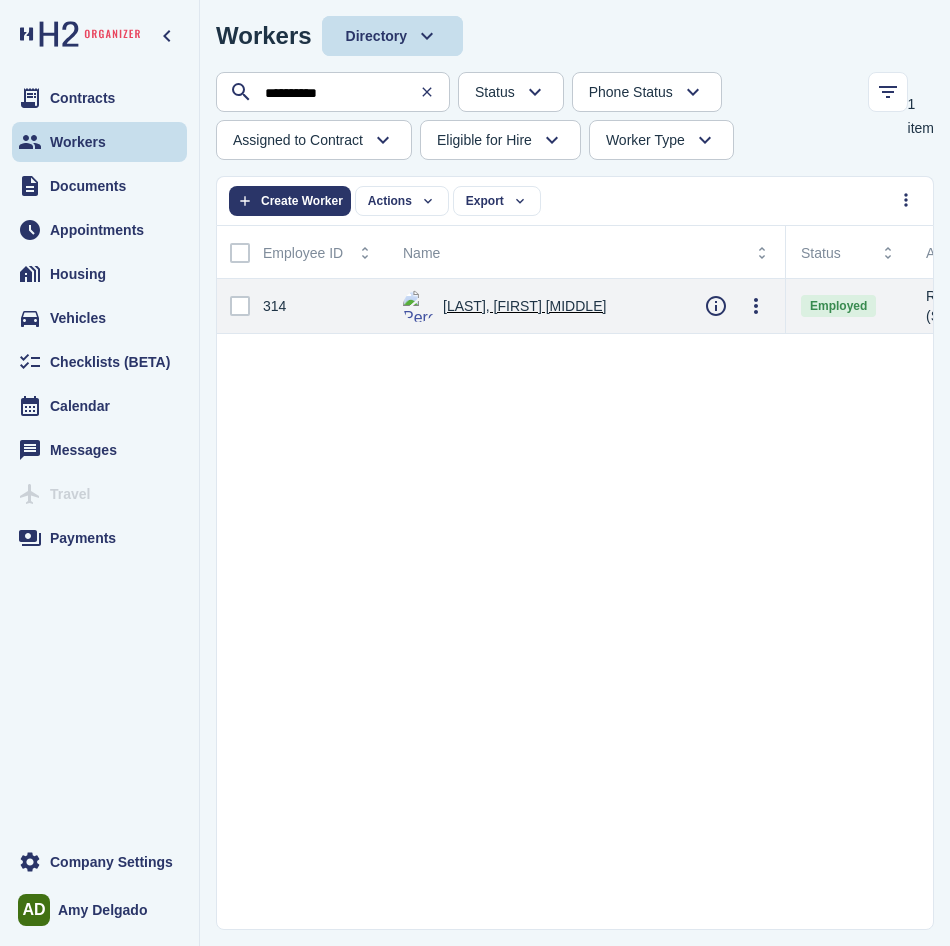 click on "[LAST], [FIRST] [MIDDLE]" 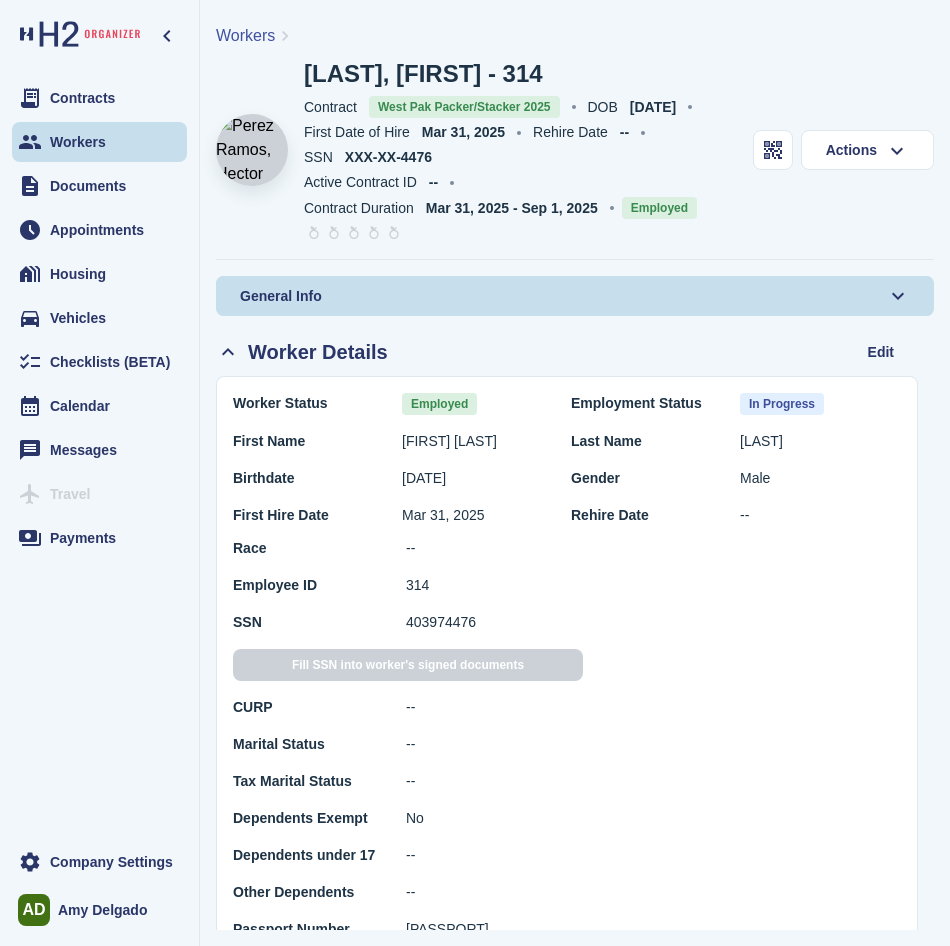click on "General Info" at bounding box center (575, 296) 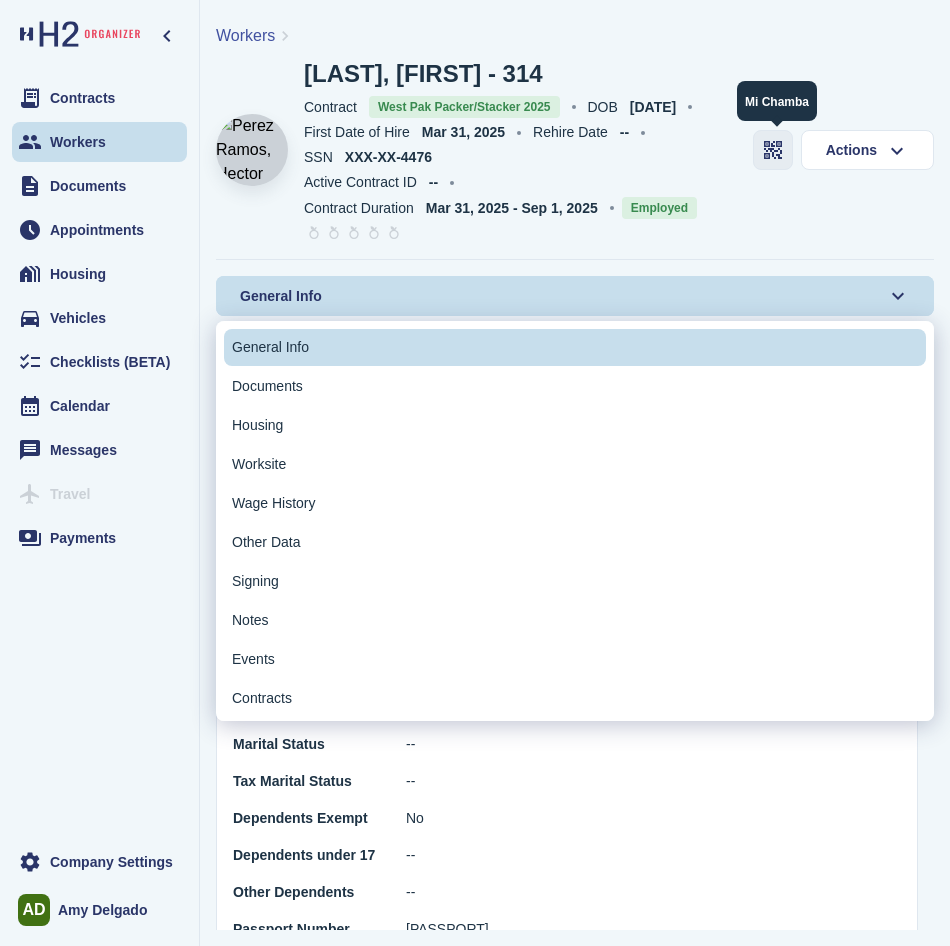 click at bounding box center (773, 150) 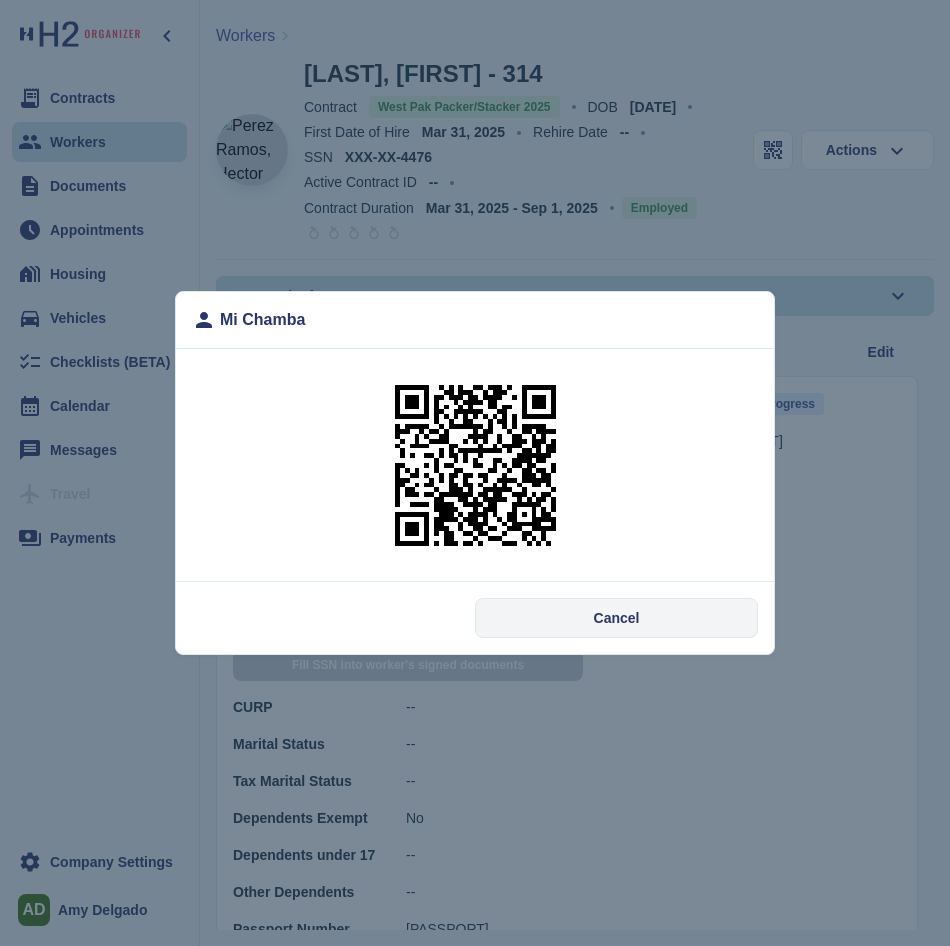 click on "Cancel" at bounding box center (616, 618) 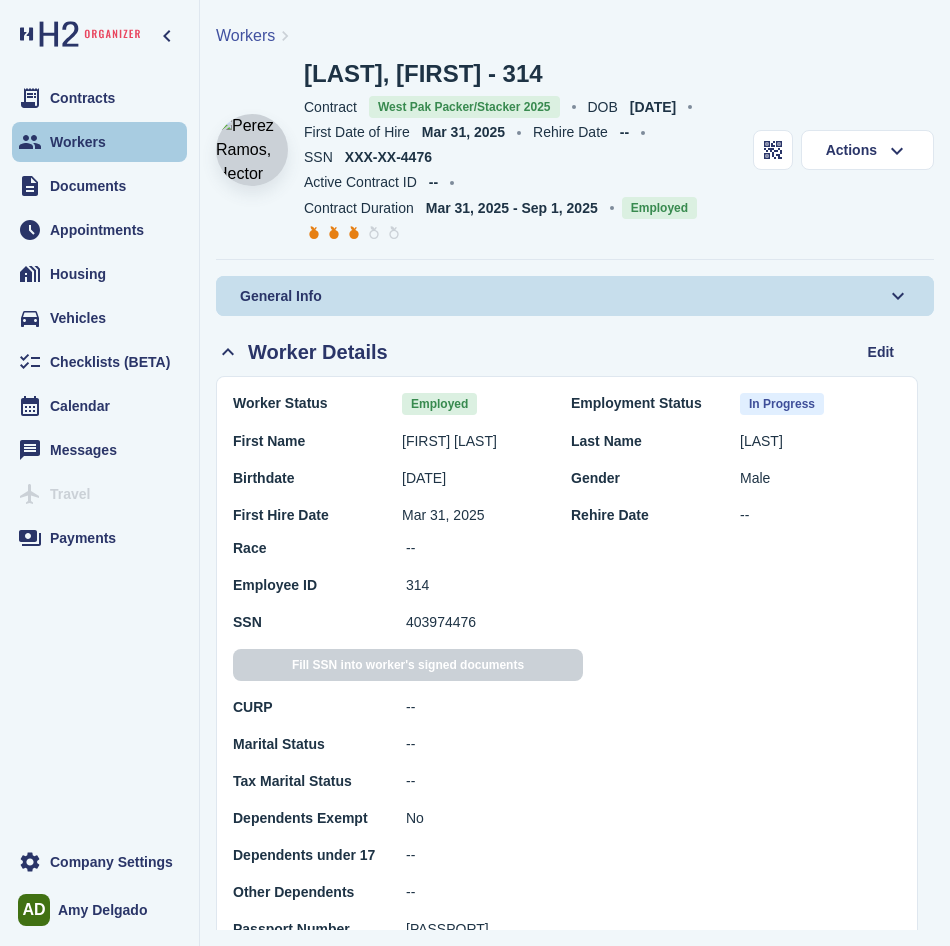 click on "Workers" at bounding box center (99, 142) 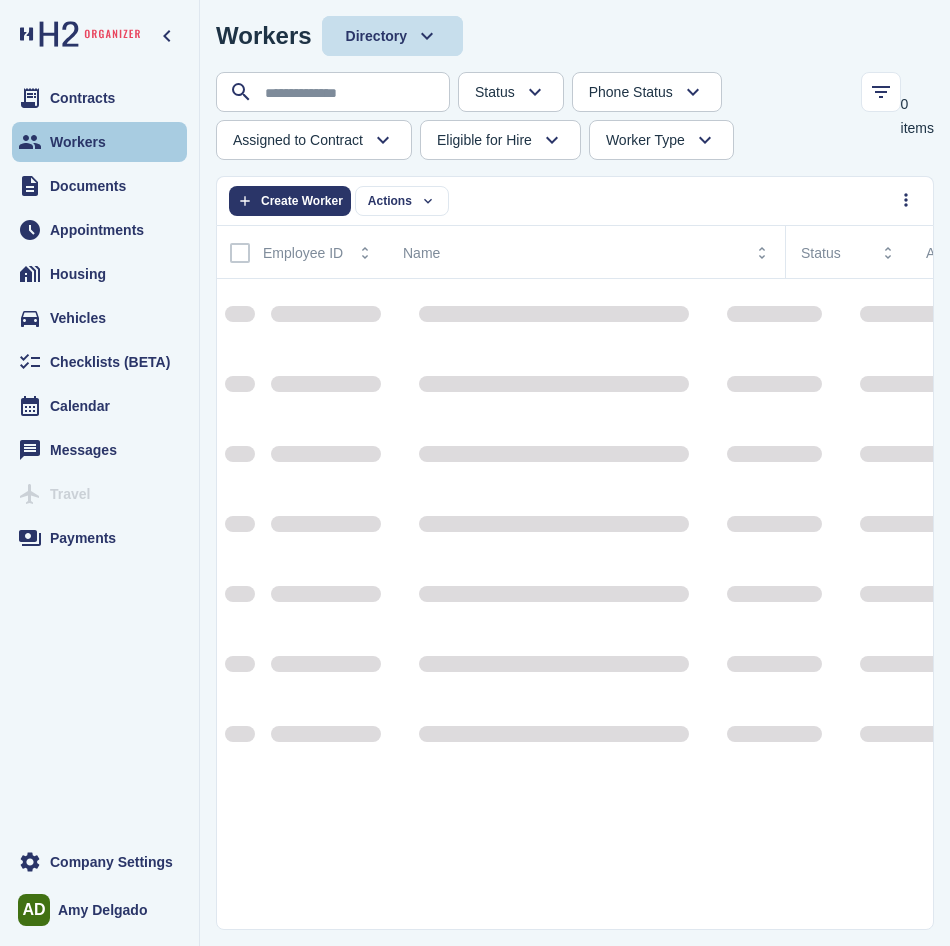 click on "Workers" at bounding box center (78, 142) 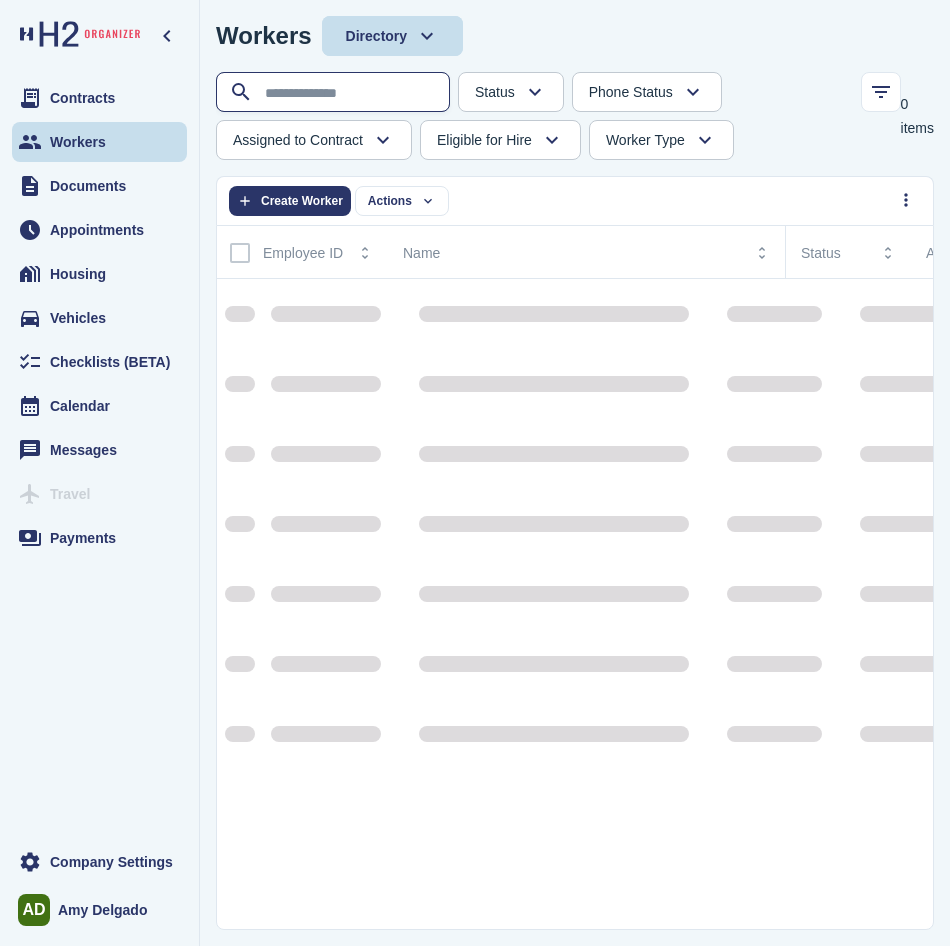 click at bounding box center [335, 93] 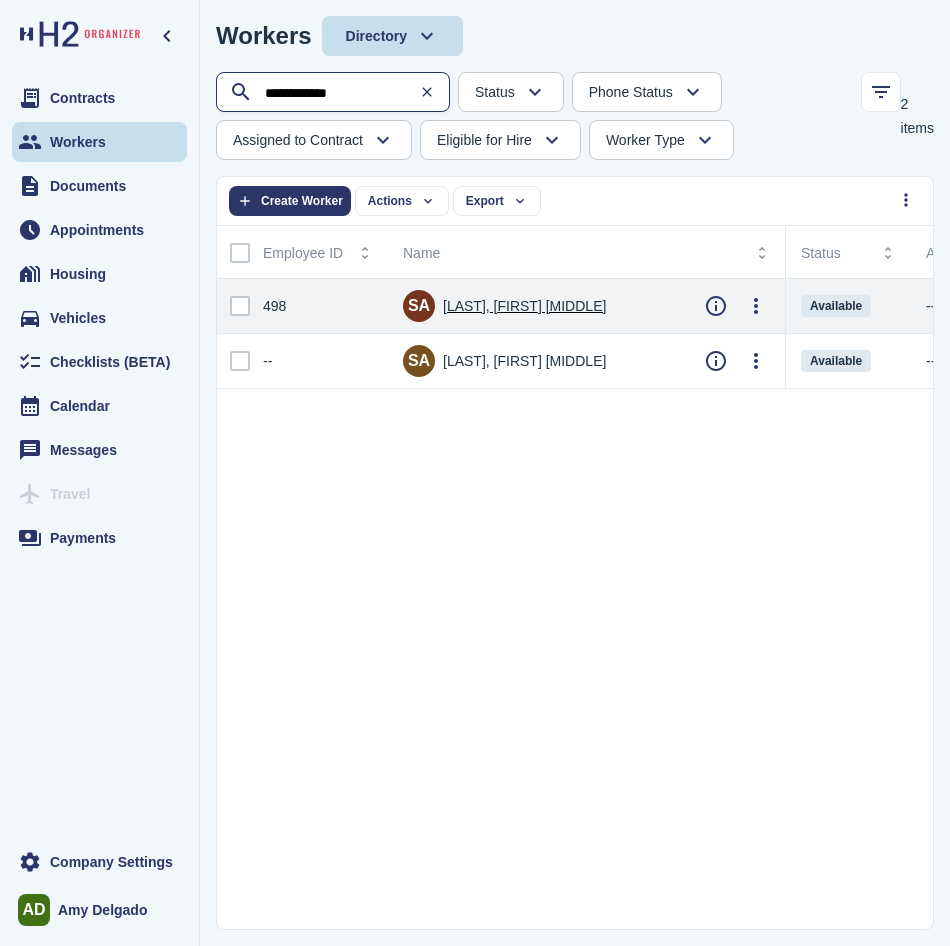 type on "**********" 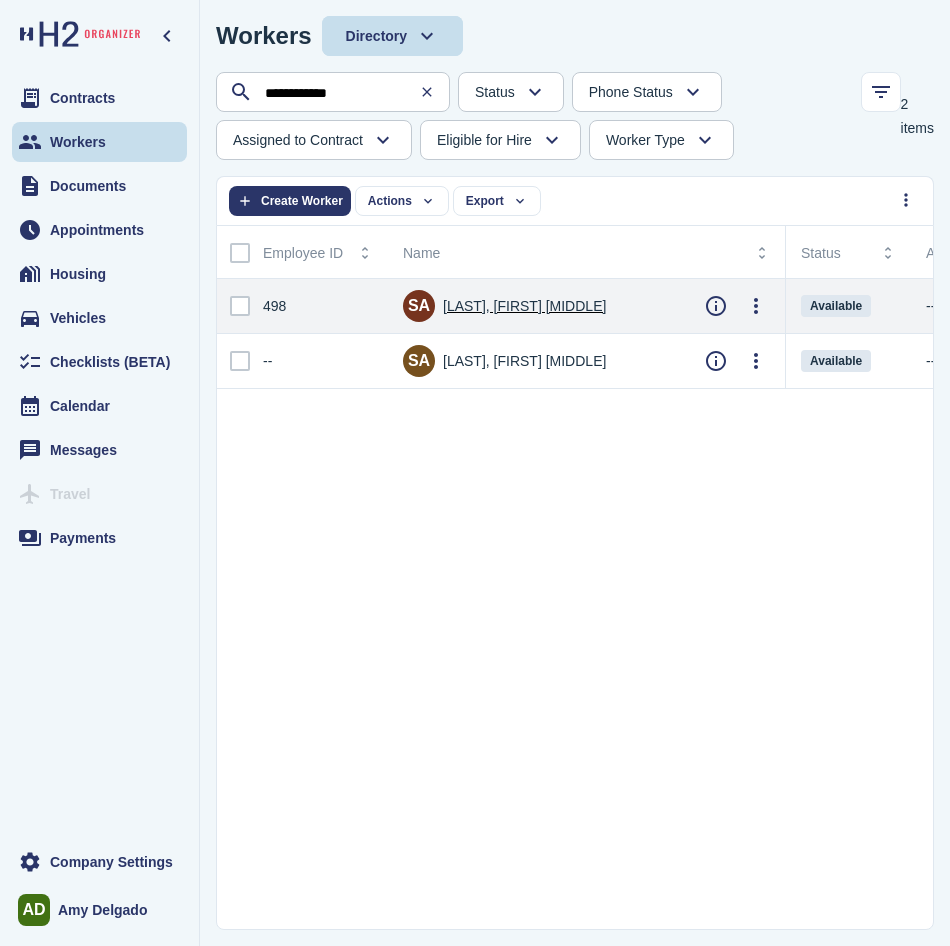 click on "SA       [LAST], [FIRST] [MIDDLE]" at bounding box center [504, 306] 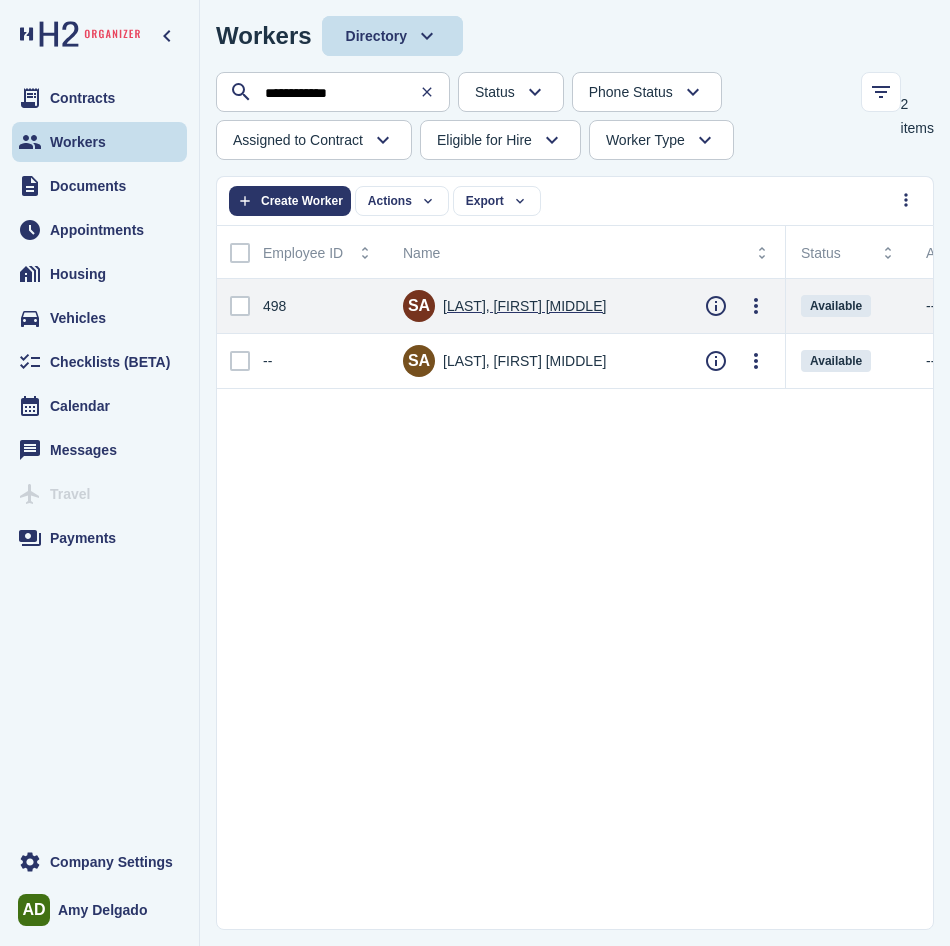 click on "[LAST], [FIRST] [MIDDLE]" at bounding box center [524, 306] 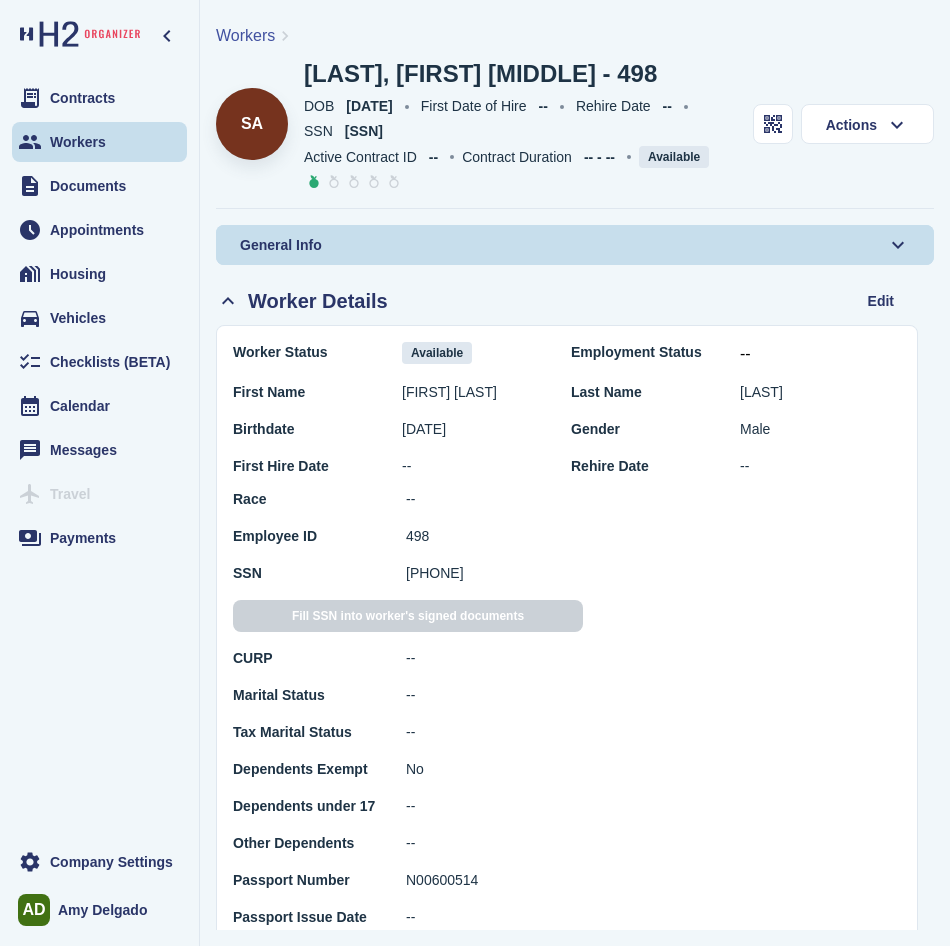 click on "General Info" at bounding box center [281, 245] 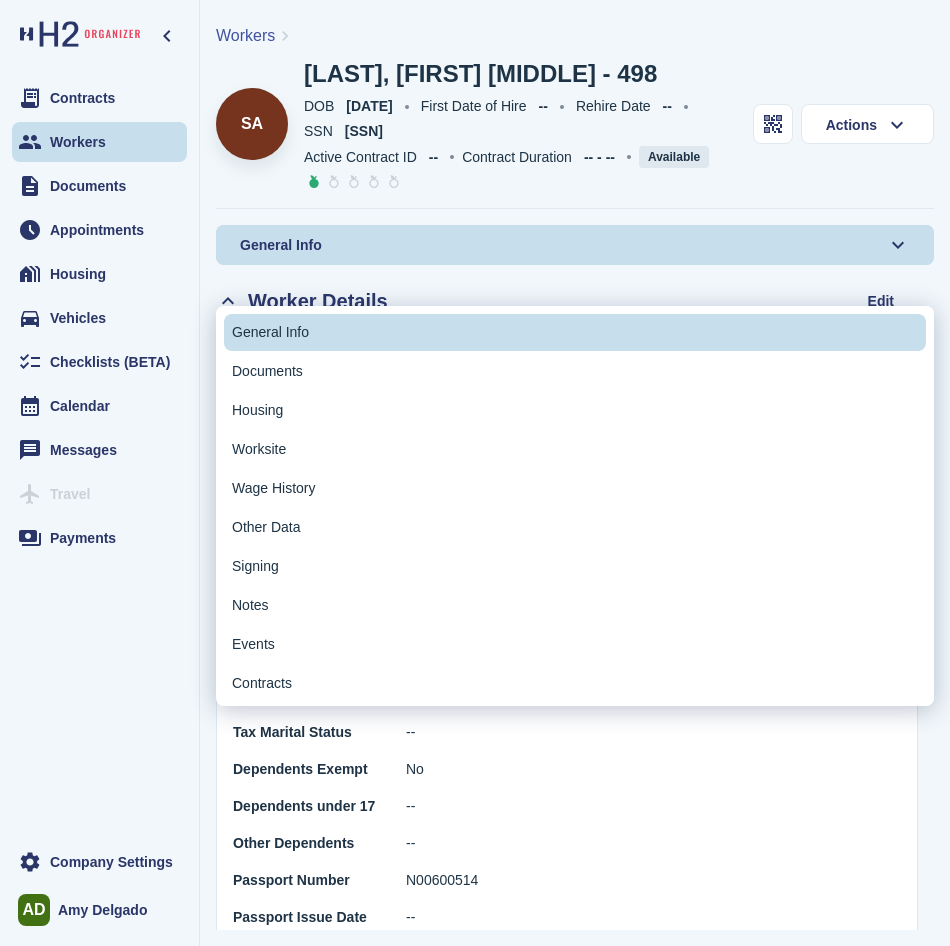 click on "Documents" at bounding box center [267, 371] 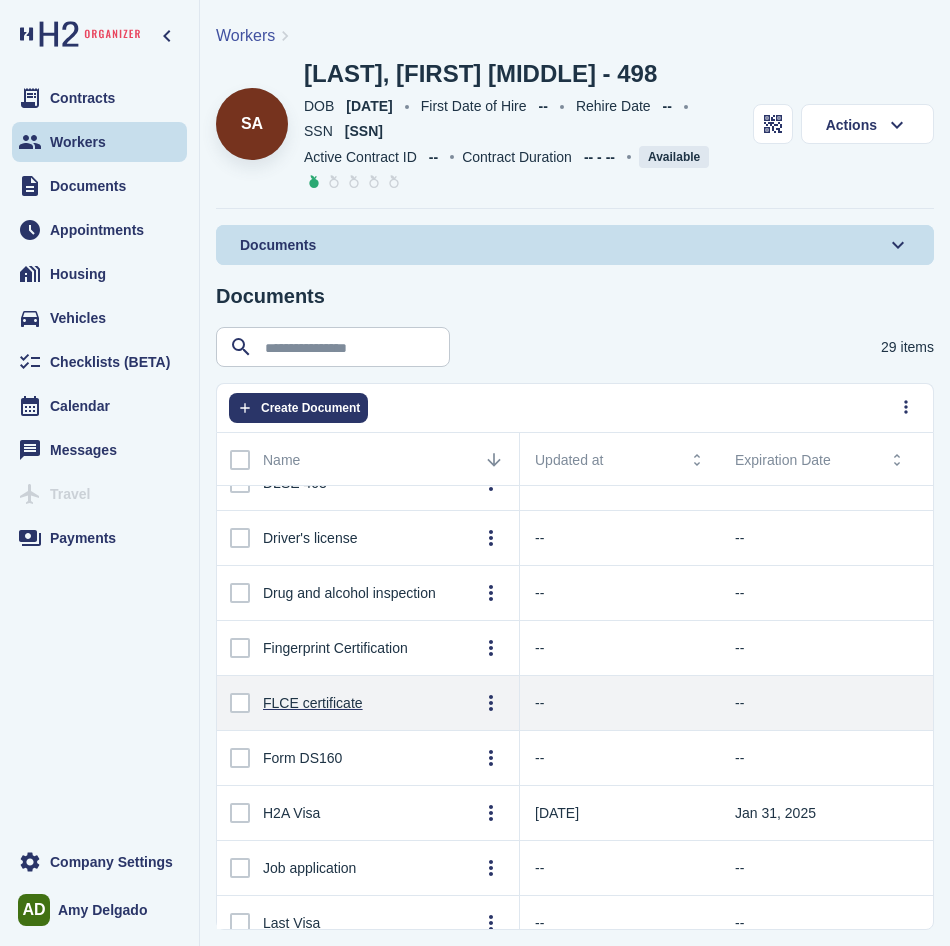scroll, scrollTop: 500, scrollLeft: 0, axis: vertical 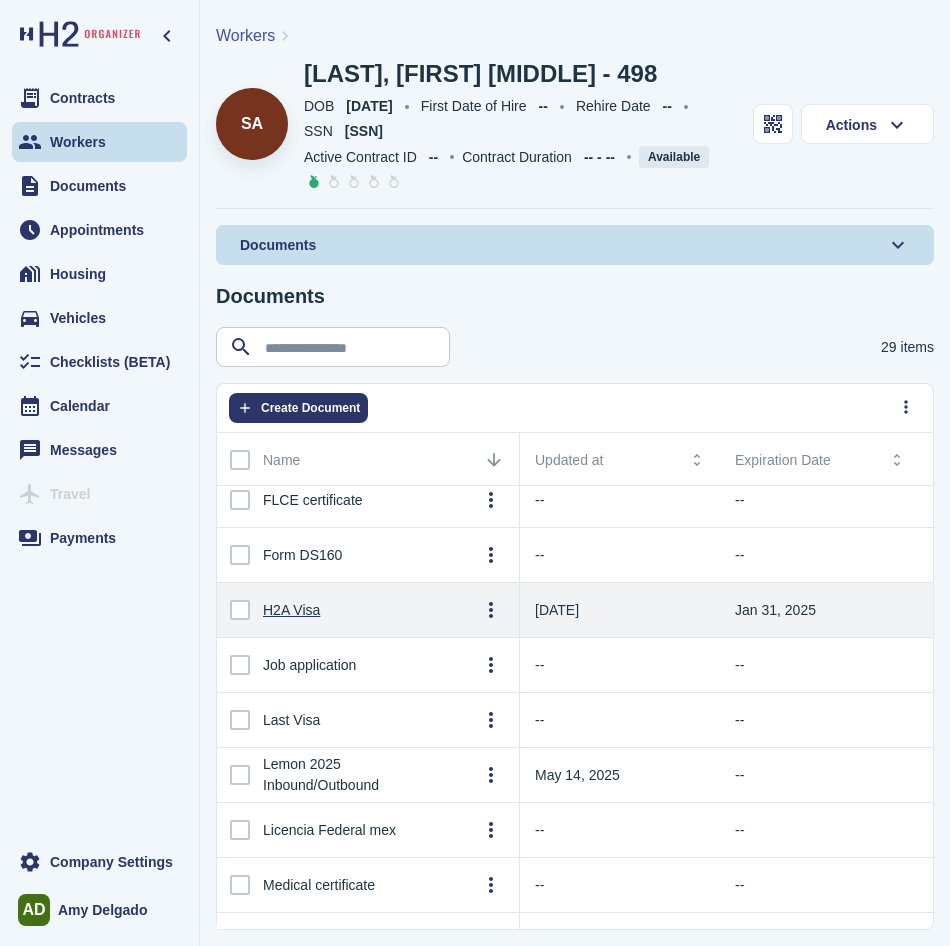 click on "H2A Visa" at bounding box center (355, 610) 